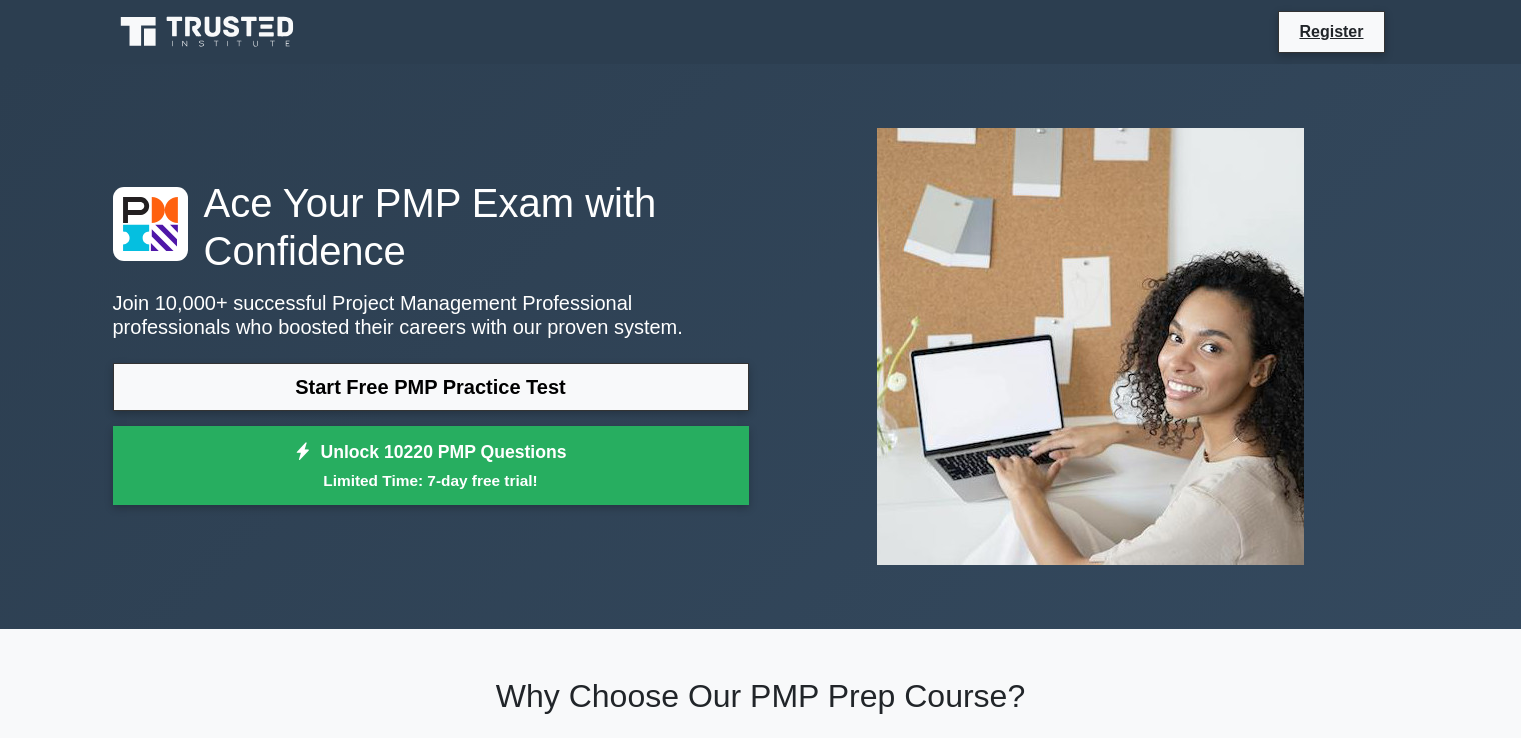 scroll, scrollTop: 0, scrollLeft: 0, axis: both 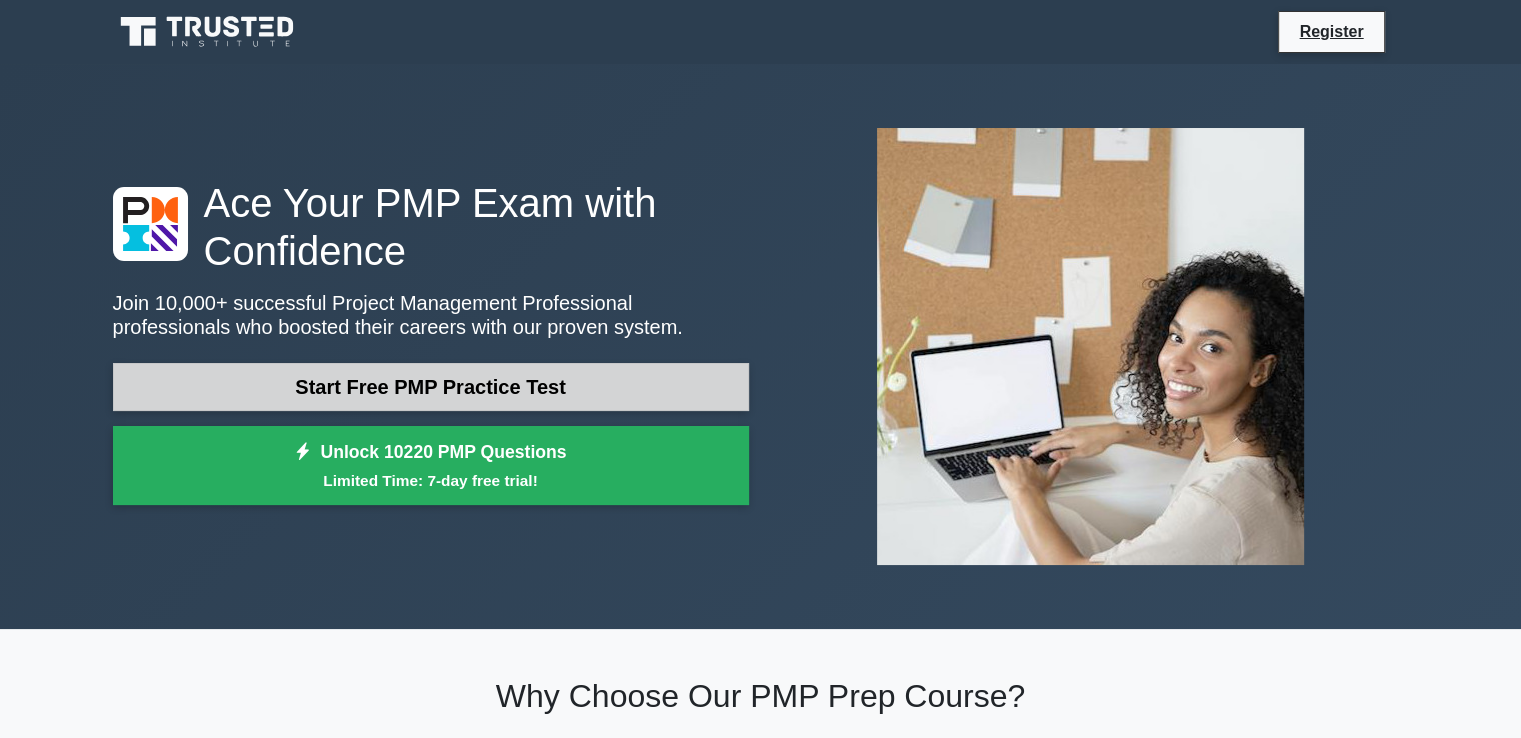 click on "Start Free PMP Practice Test" at bounding box center [431, 387] 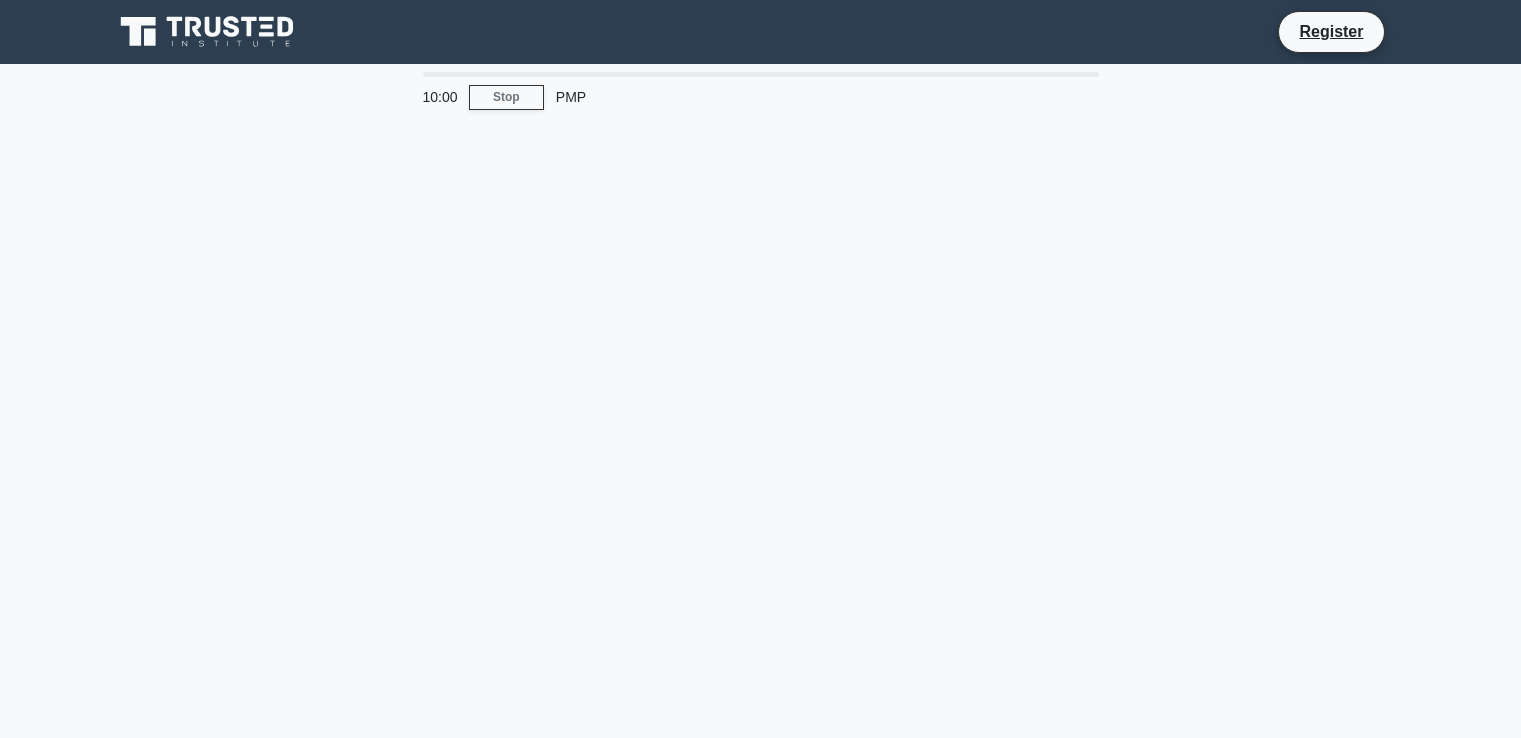 scroll, scrollTop: 0, scrollLeft: 0, axis: both 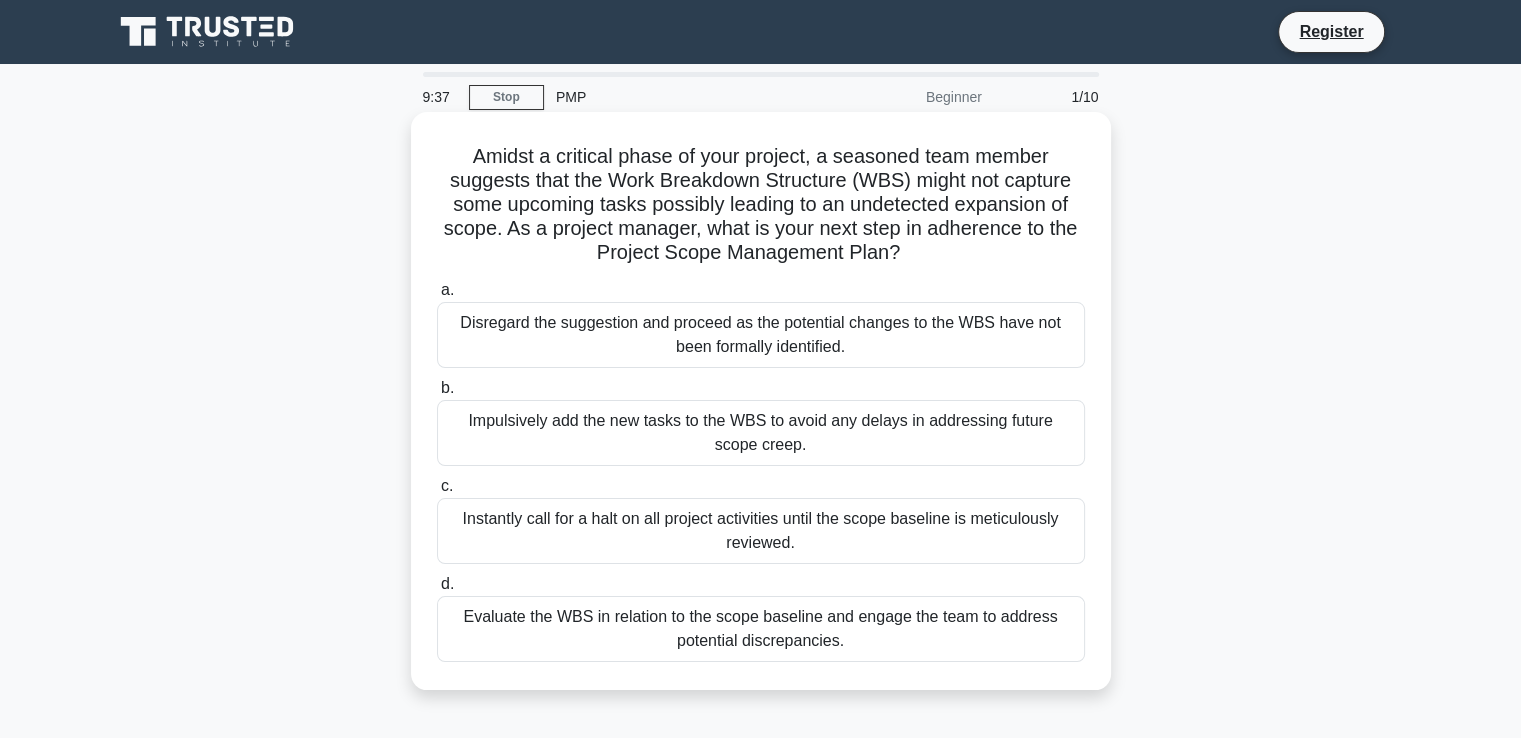click on "Evaluate the WBS in relation to the scope baseline and engage the team to address potential discrepancies." at bounding box center (761, 629) 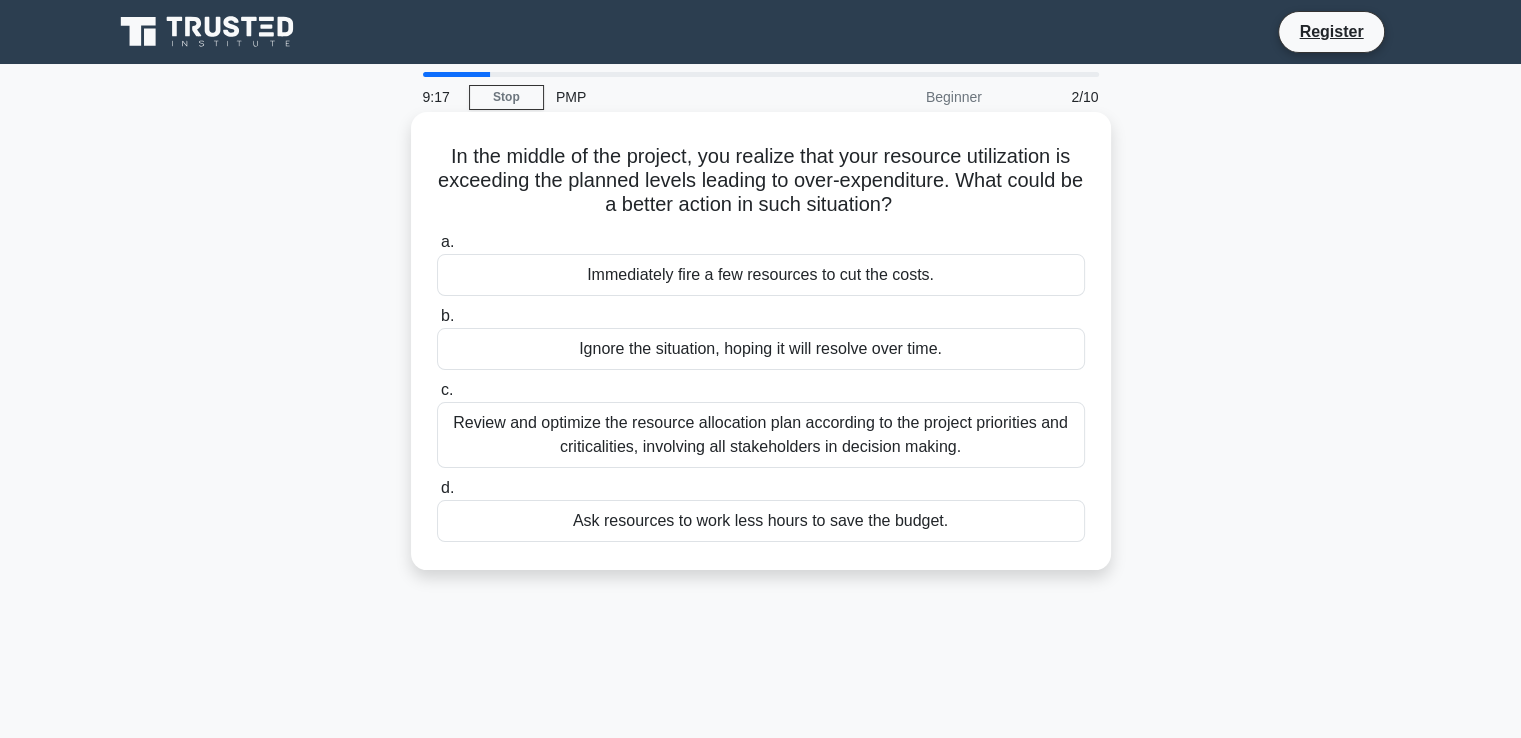 click on "Review and optimize the resource allocation plan according to the project priorities and criticalities, involving all stakeholders in decision making." at bounding box center (761, 435) 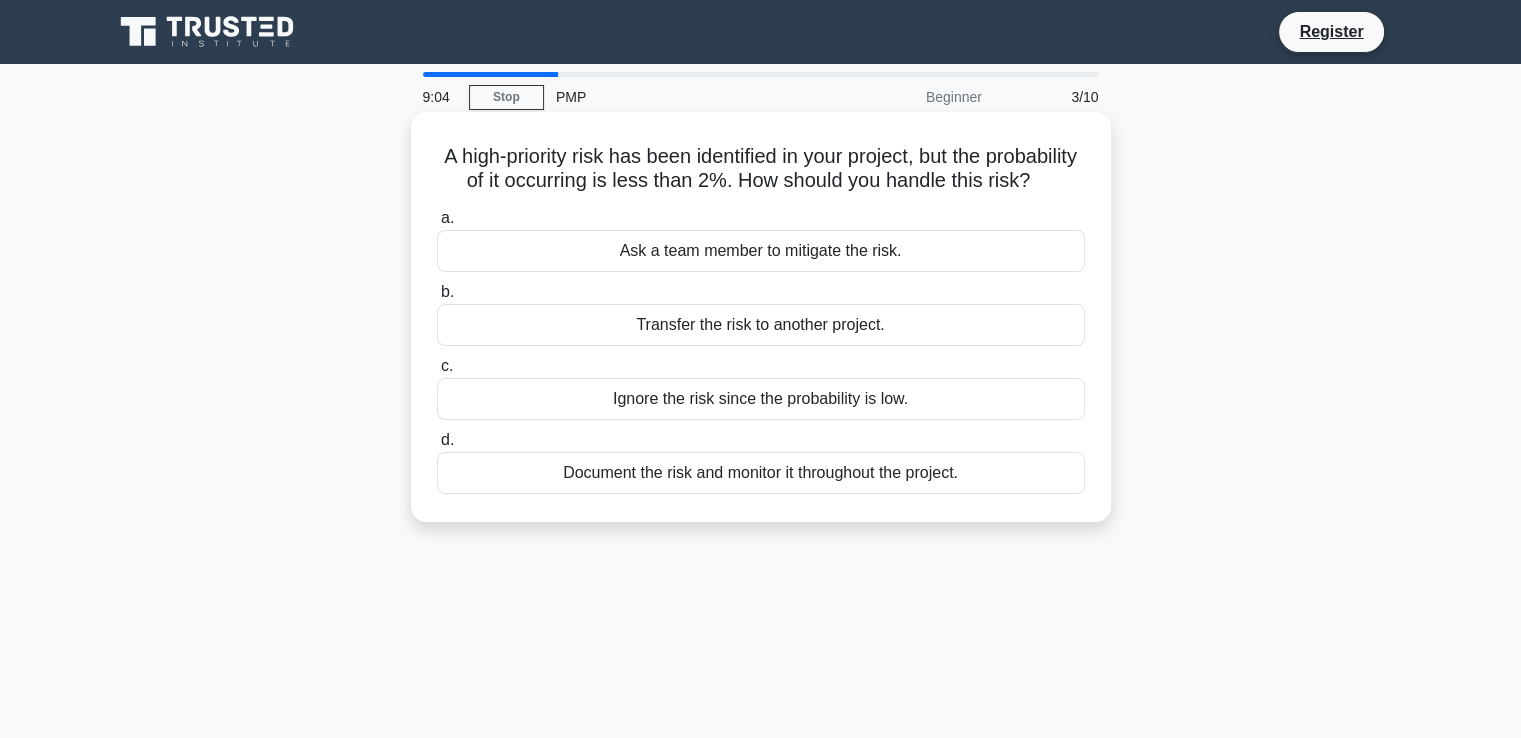 click on "Document the risk and monitor it throughout the project." at bounding box center (761, 473) 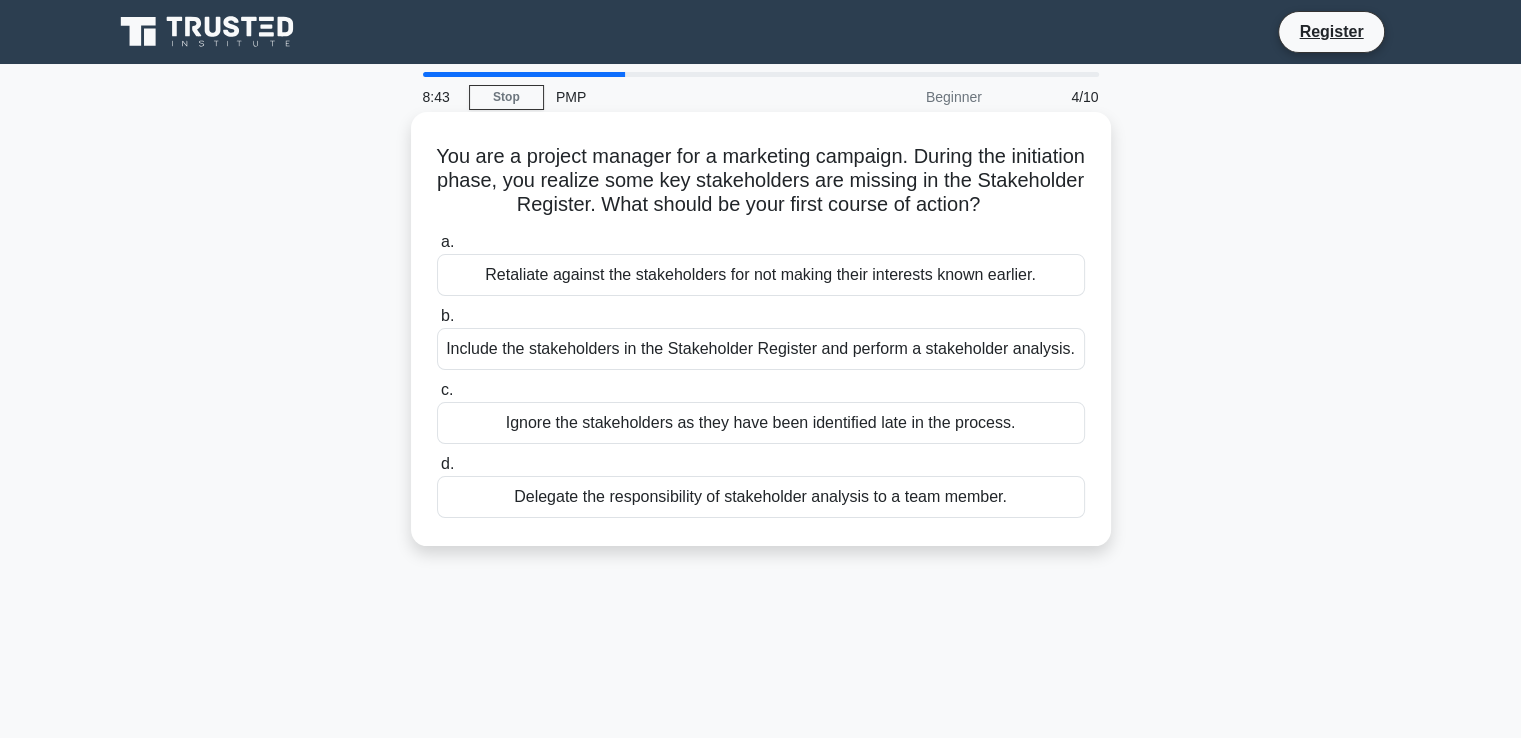 click on "Include the stakeholders in the Stakeholder Register and perform a stakeholder analysis." at bounding box center (761, 349) 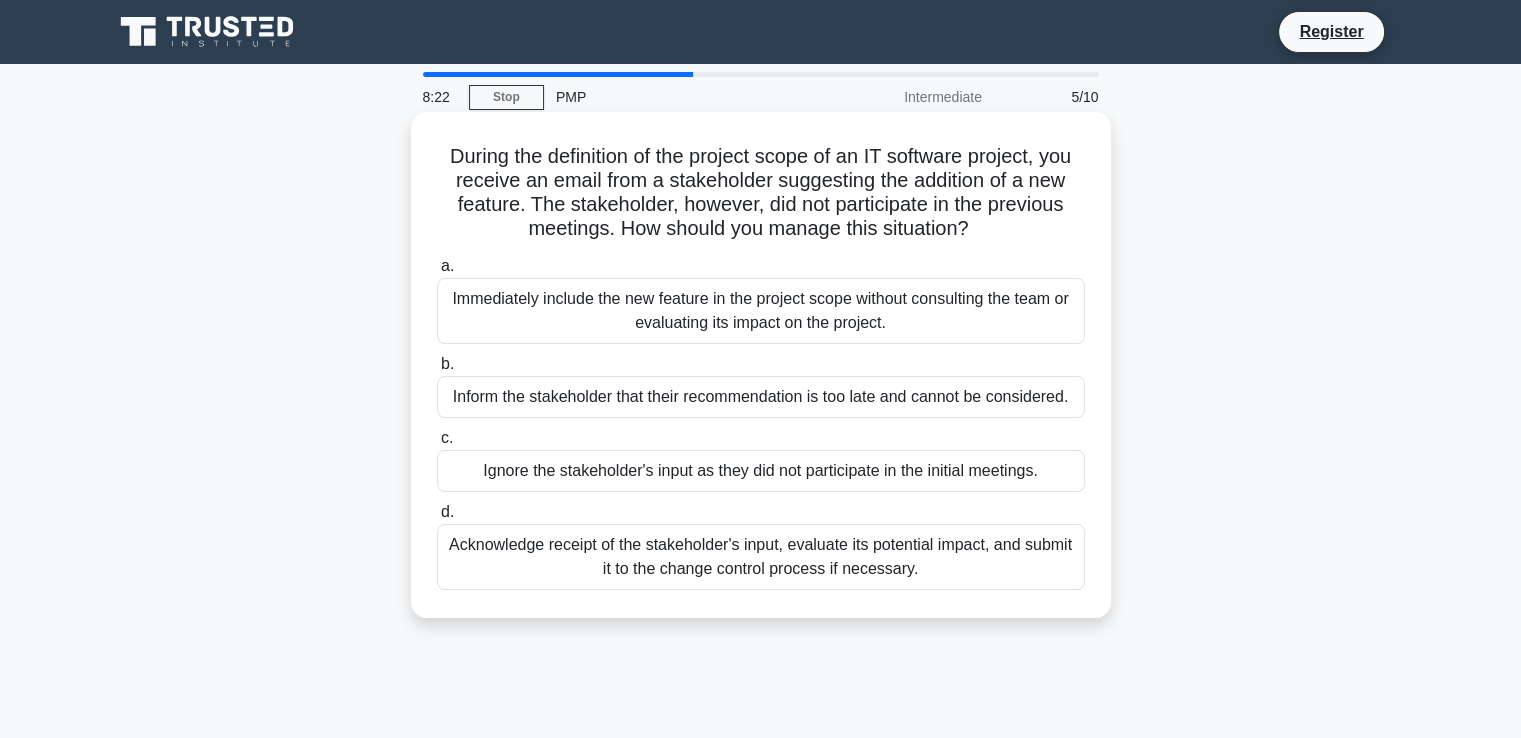 click on "Acknowledge receipt of the stakeholder's input, evaluate its potential impact, and submit it to the change control process if necessary." at bounding box center (761, 557) 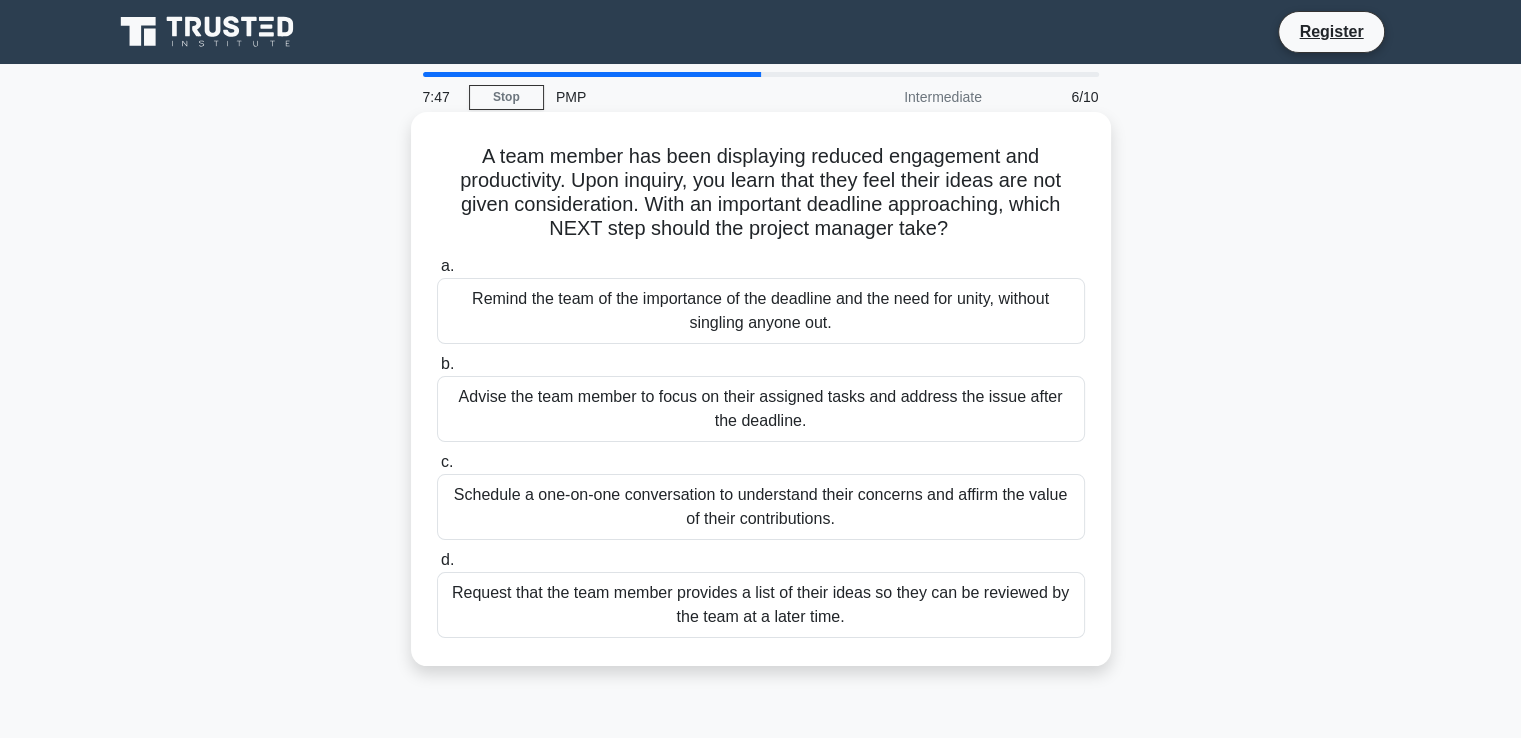 click on "Schedule a one-on-one conversation to understand their concerns and affirm the value of their contributions." at bounding box center (761, 507) 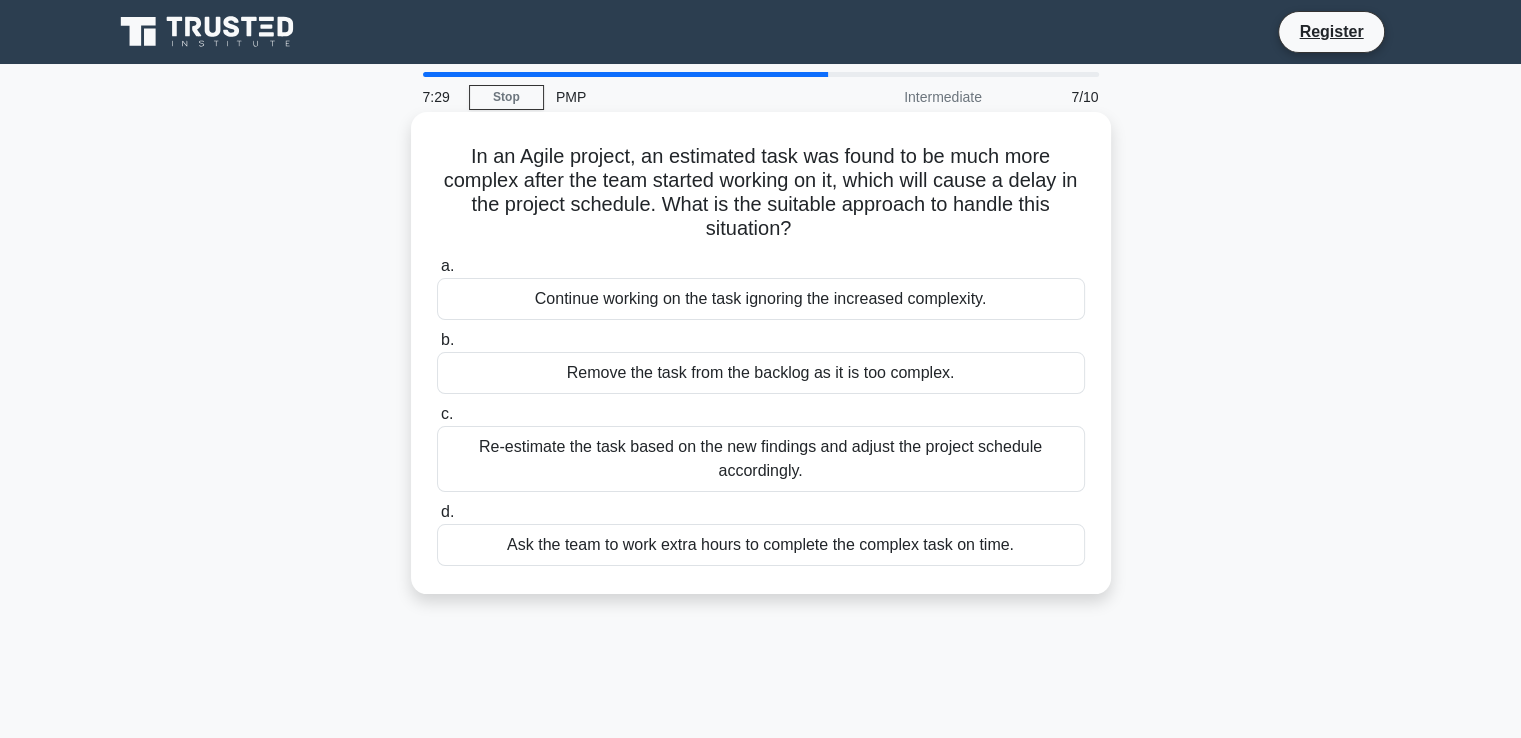 click on "Re-estimate the task based on the new findings and adjust the project schedule accordingly." at bounding box center (761, 459) 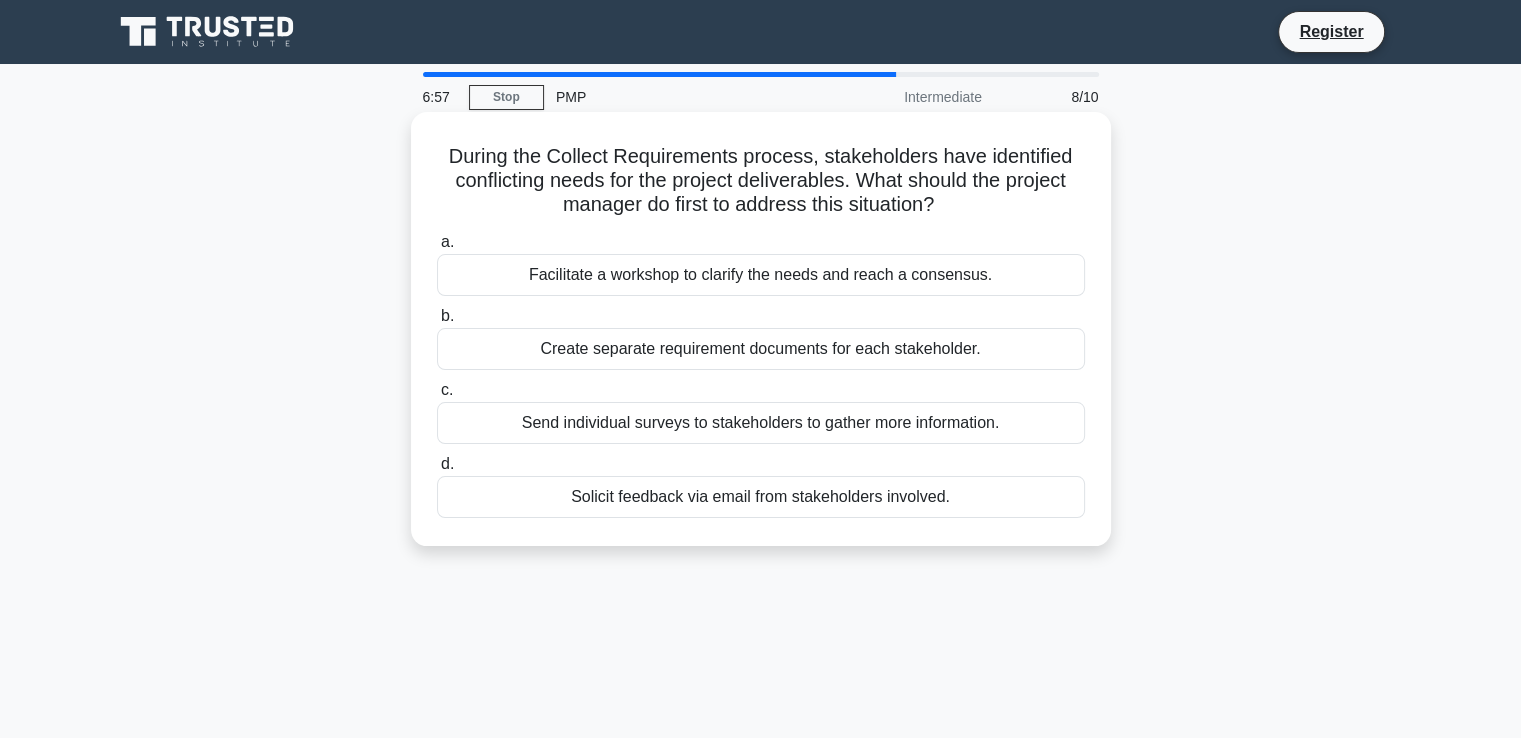click on "Facilitate a workshop to clarify the needs and reach a consensus." at bounding box center [761, 275] 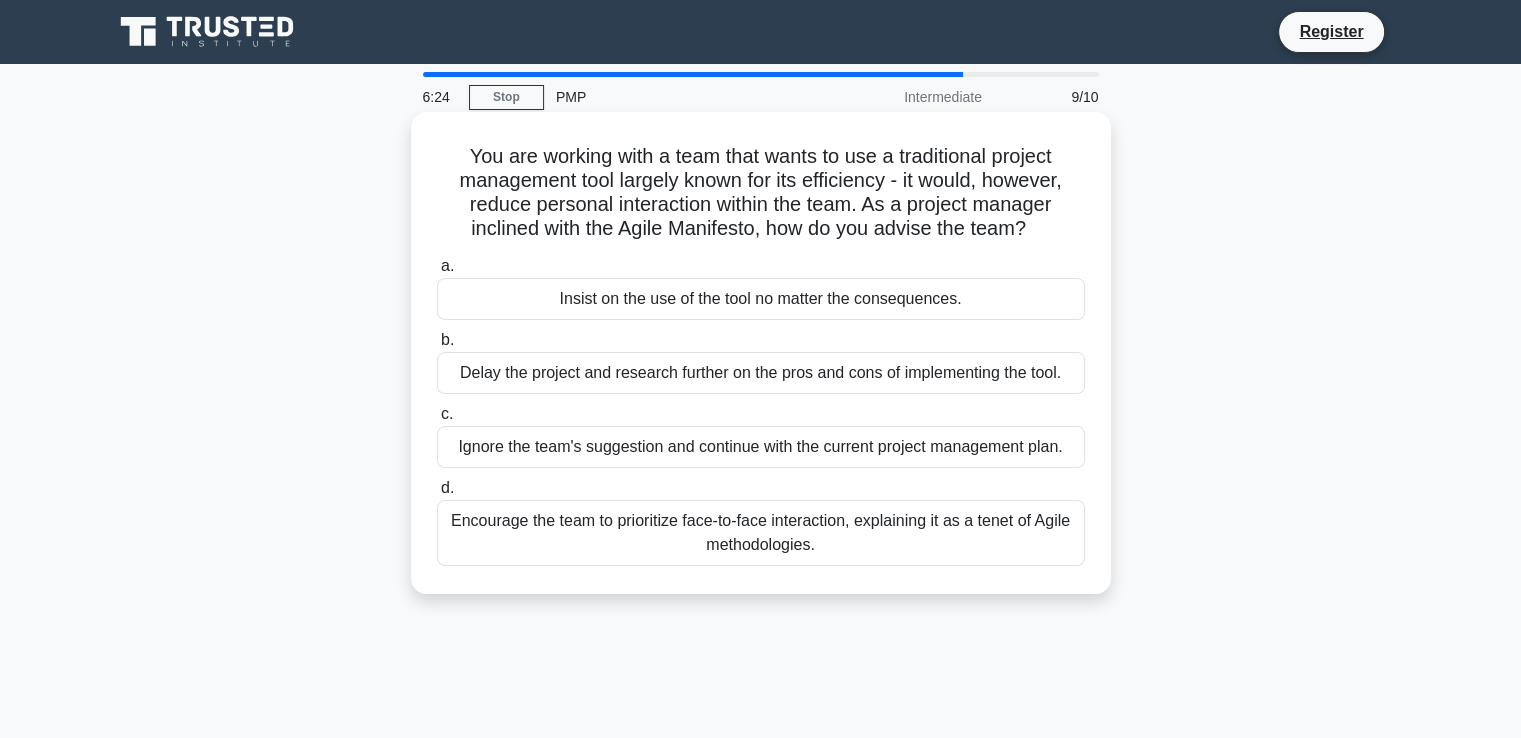 click on "Encourage the team to prioritize face-to-face interaction, explaining it as a tenet of Agile methodologies." at bounding box center (761, 533) 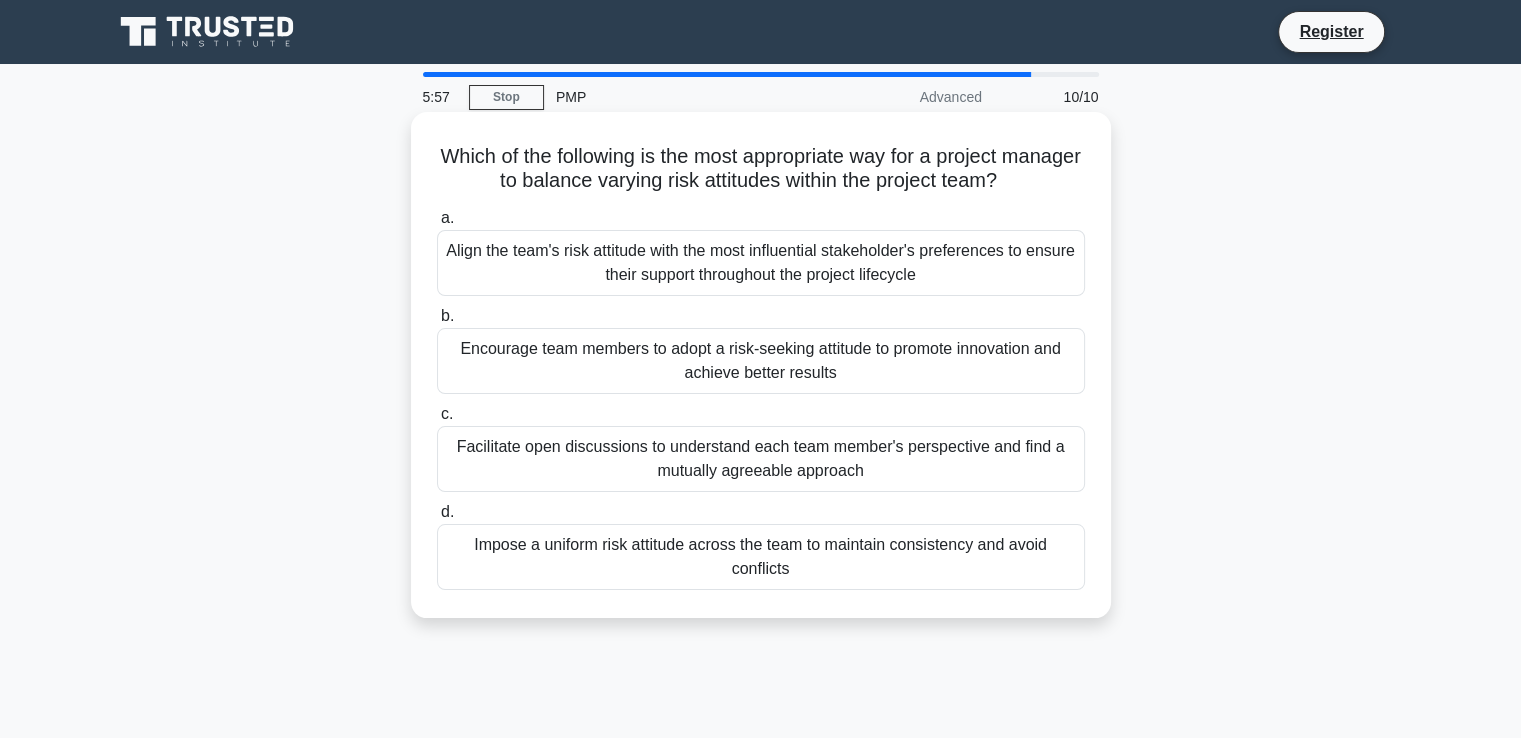 click on "Facilitate open discussions to understand each team member's perspective and find a mutually agreeable approach" at bounding box center (761, 459) 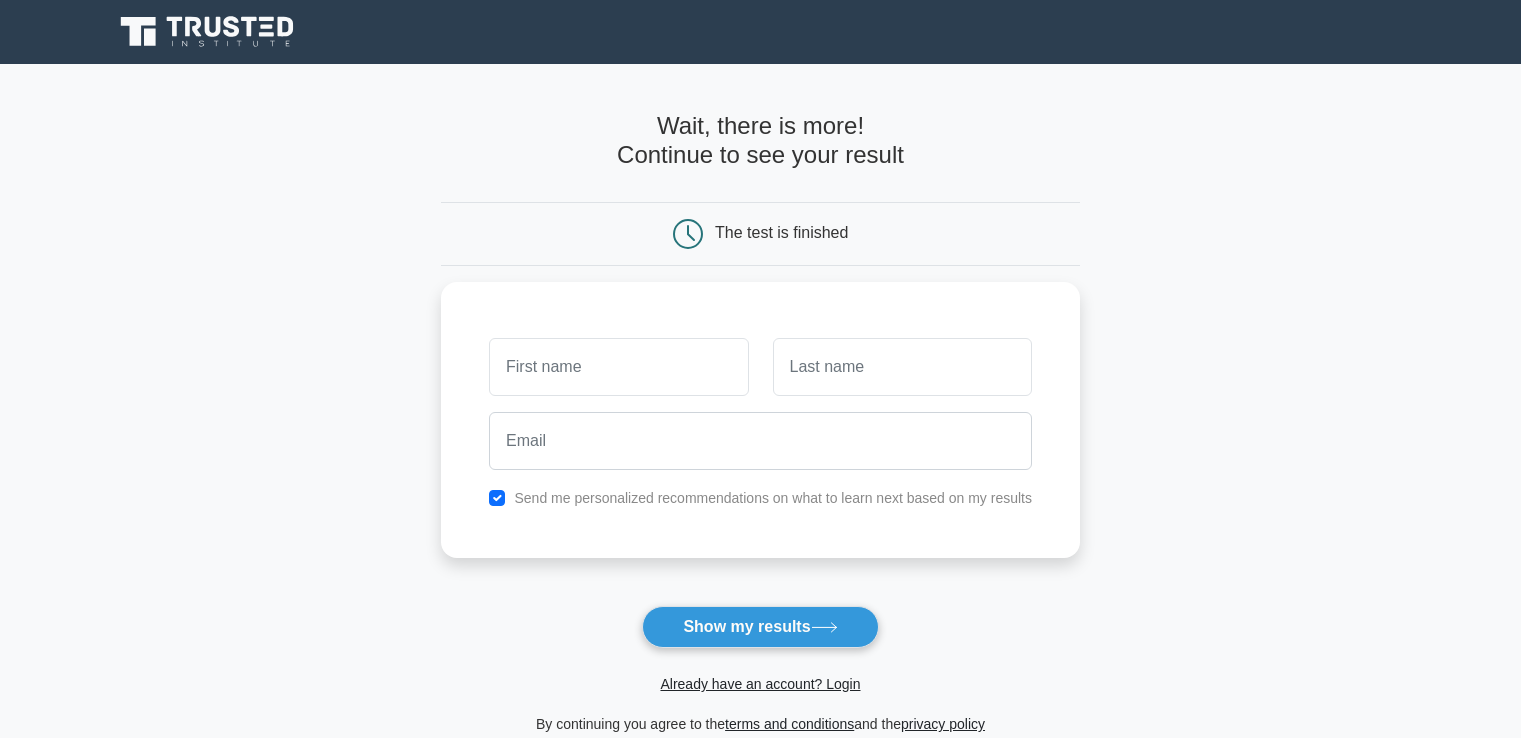 scroll, scrollTop: 0, scrollLeft: 0, axis: both 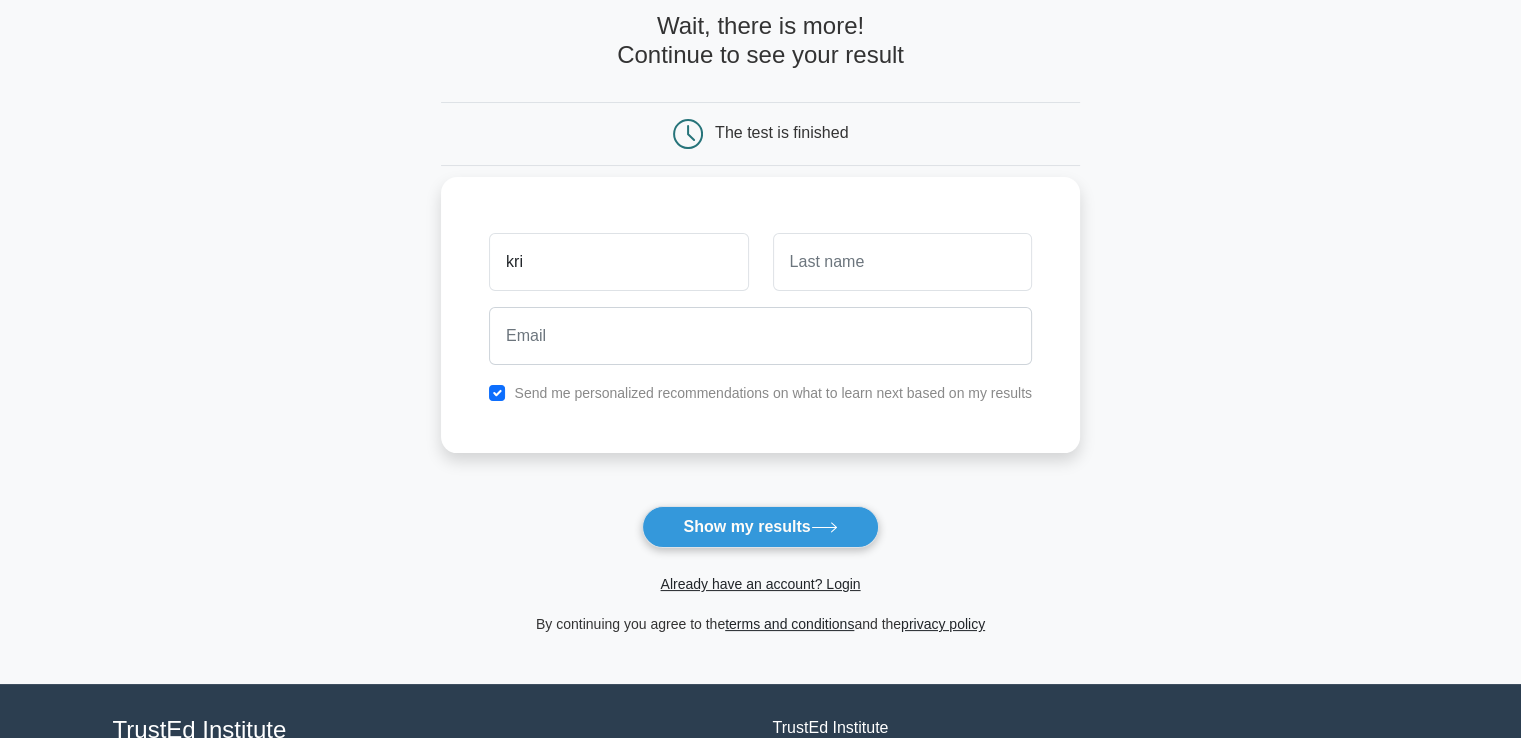 type on "[LAST]" 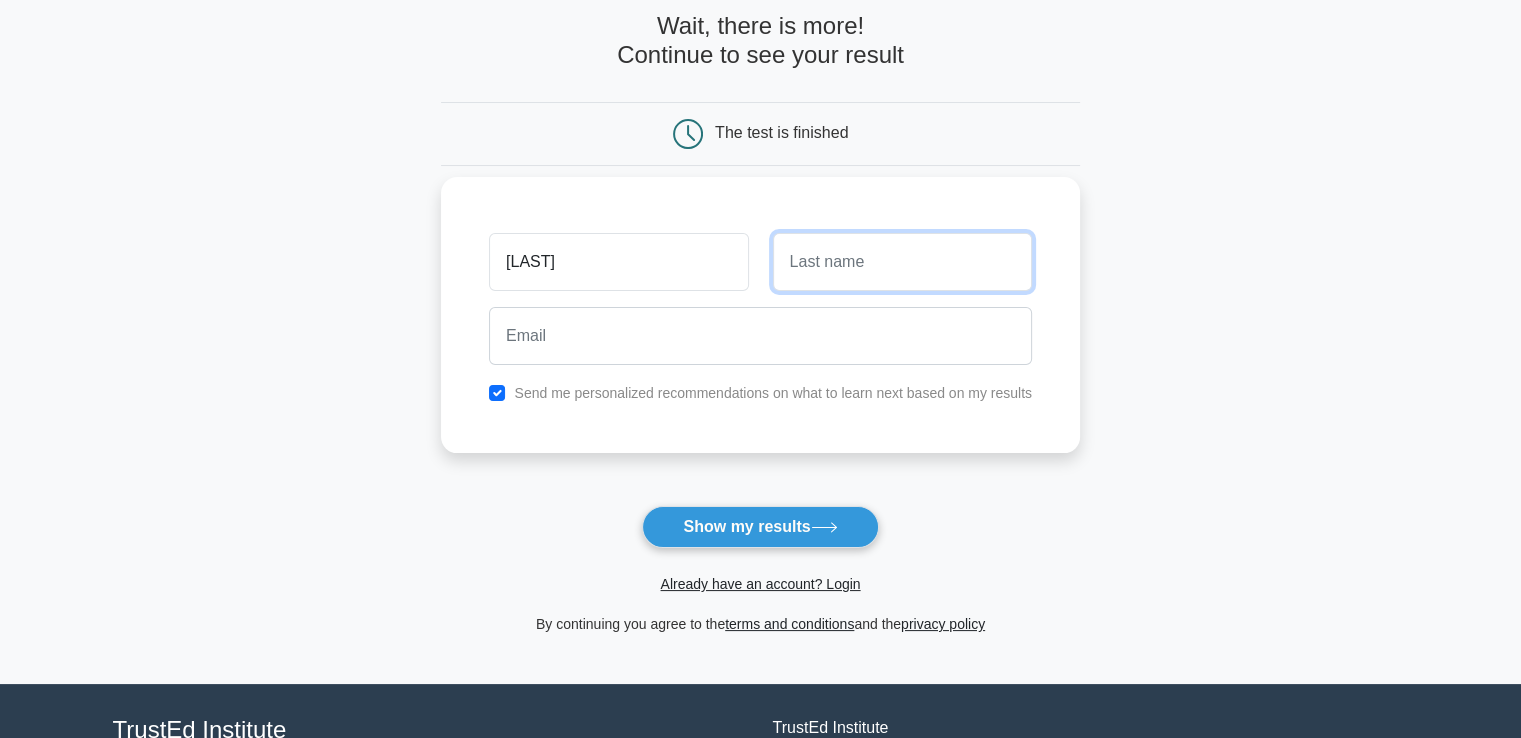click at bounding box center (902, 262) 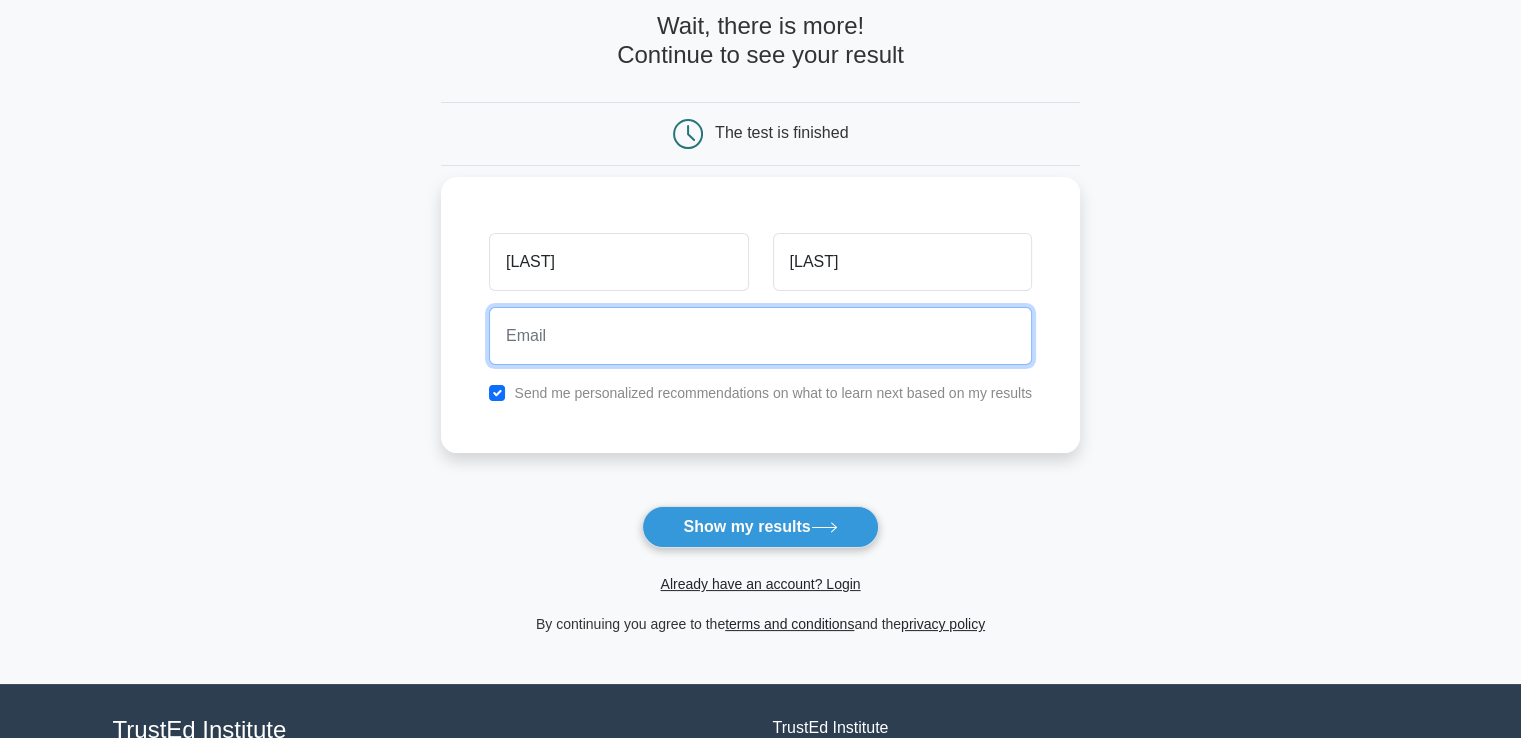 click at bounding box center (760, 336) 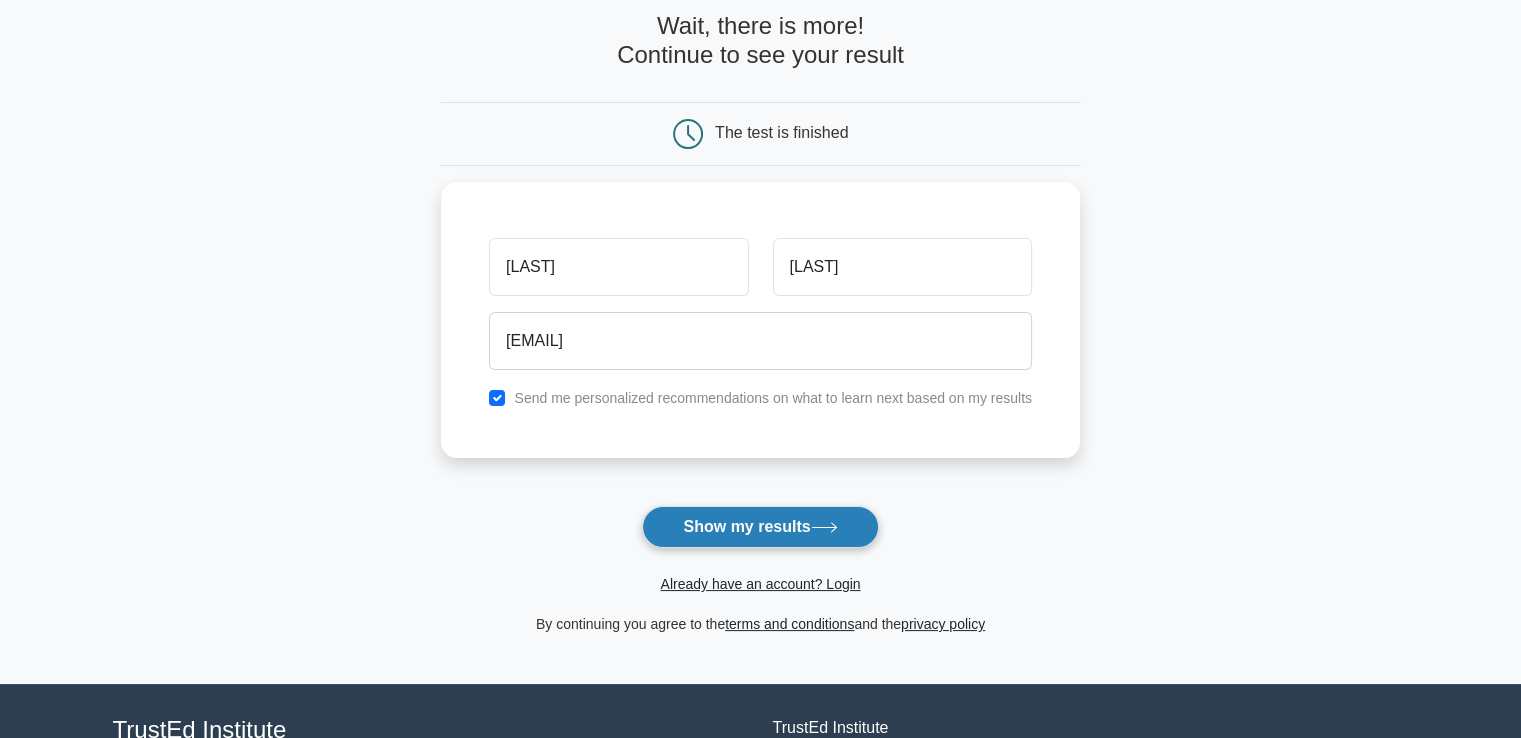 click on "Show my results" at bounding box center [760, 527] 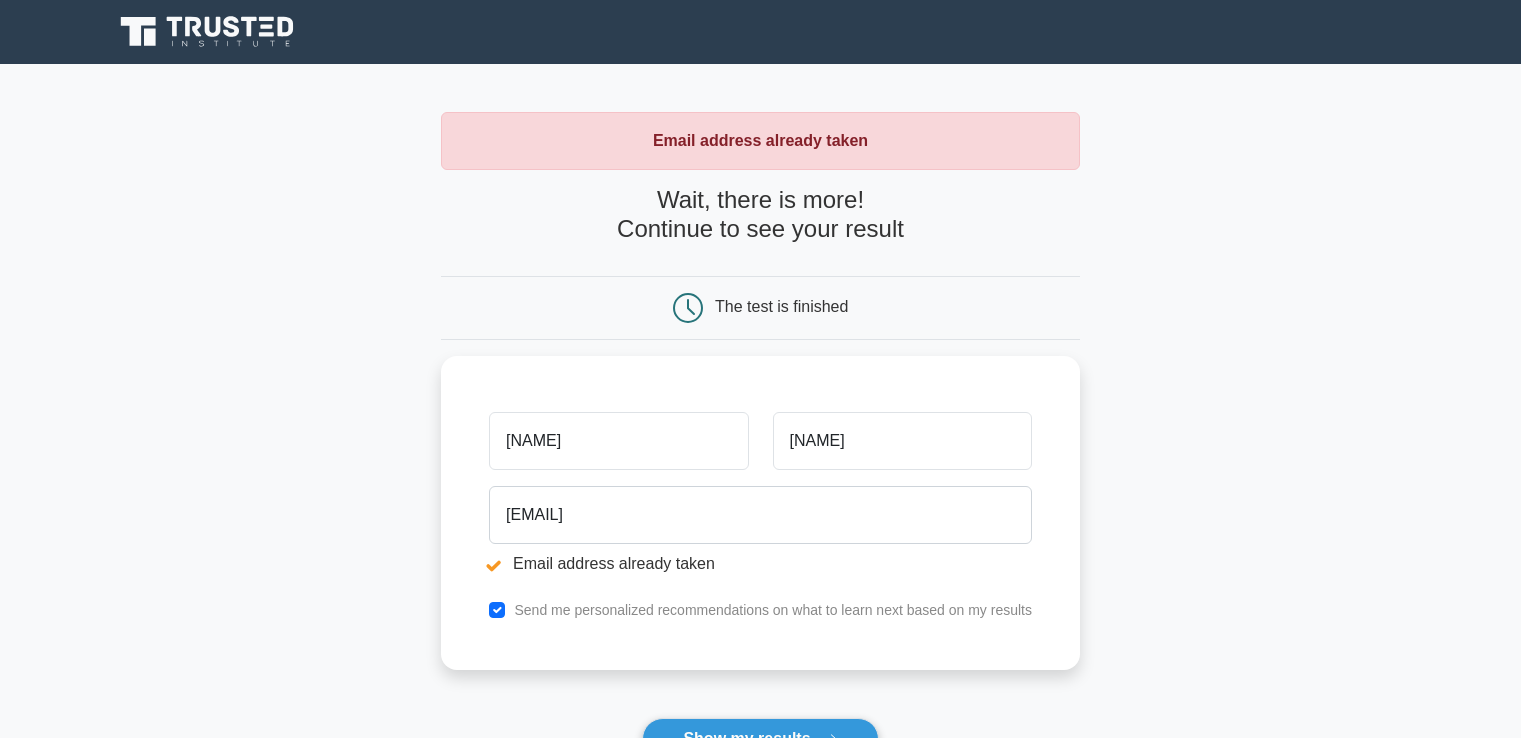 scroll, scrollTop: 0, scrollLeft: 0, axis: both 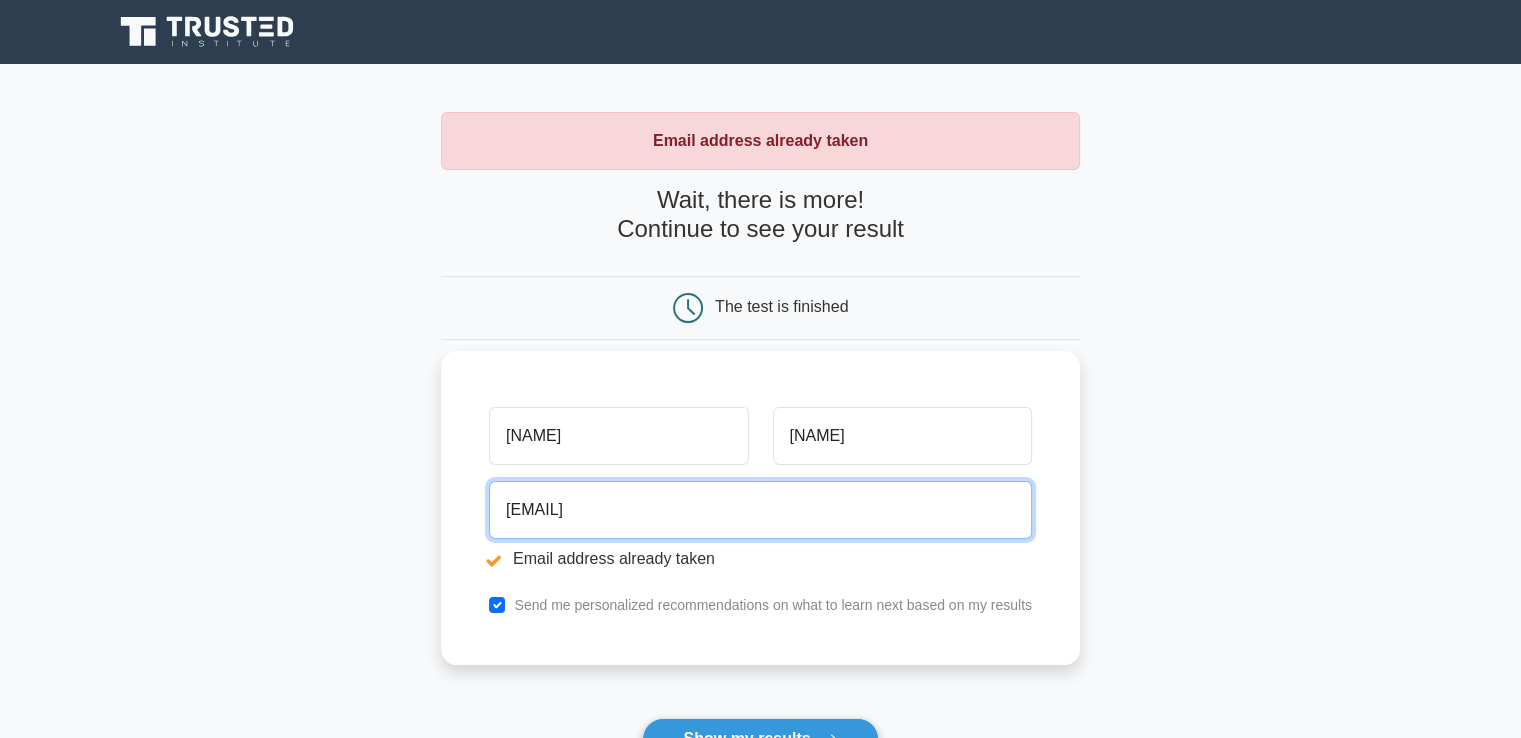 click on "[EMAIL]" at bounding box center [760, 510] 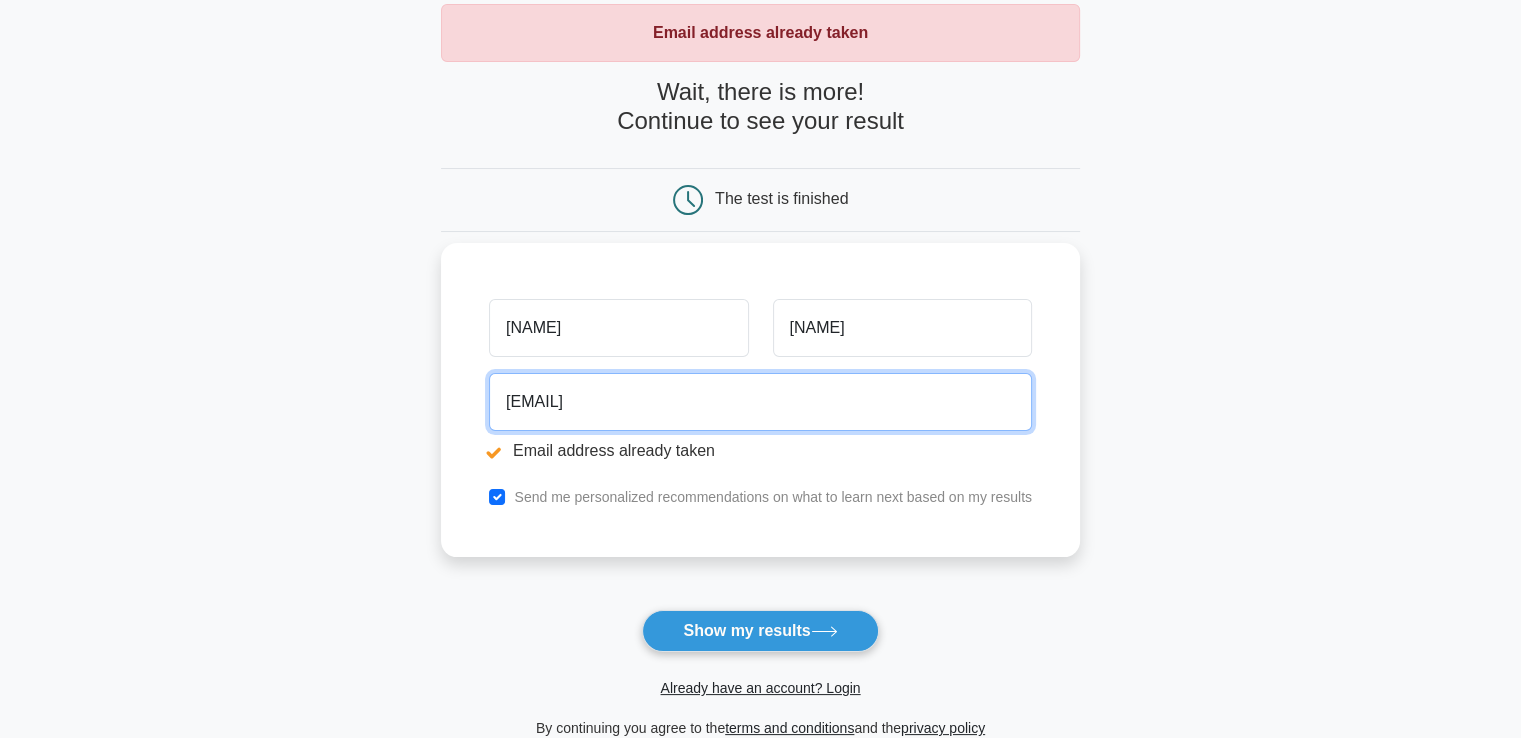 scroll, scrollTop: 300, scrollLeft: 0, axis: vertical 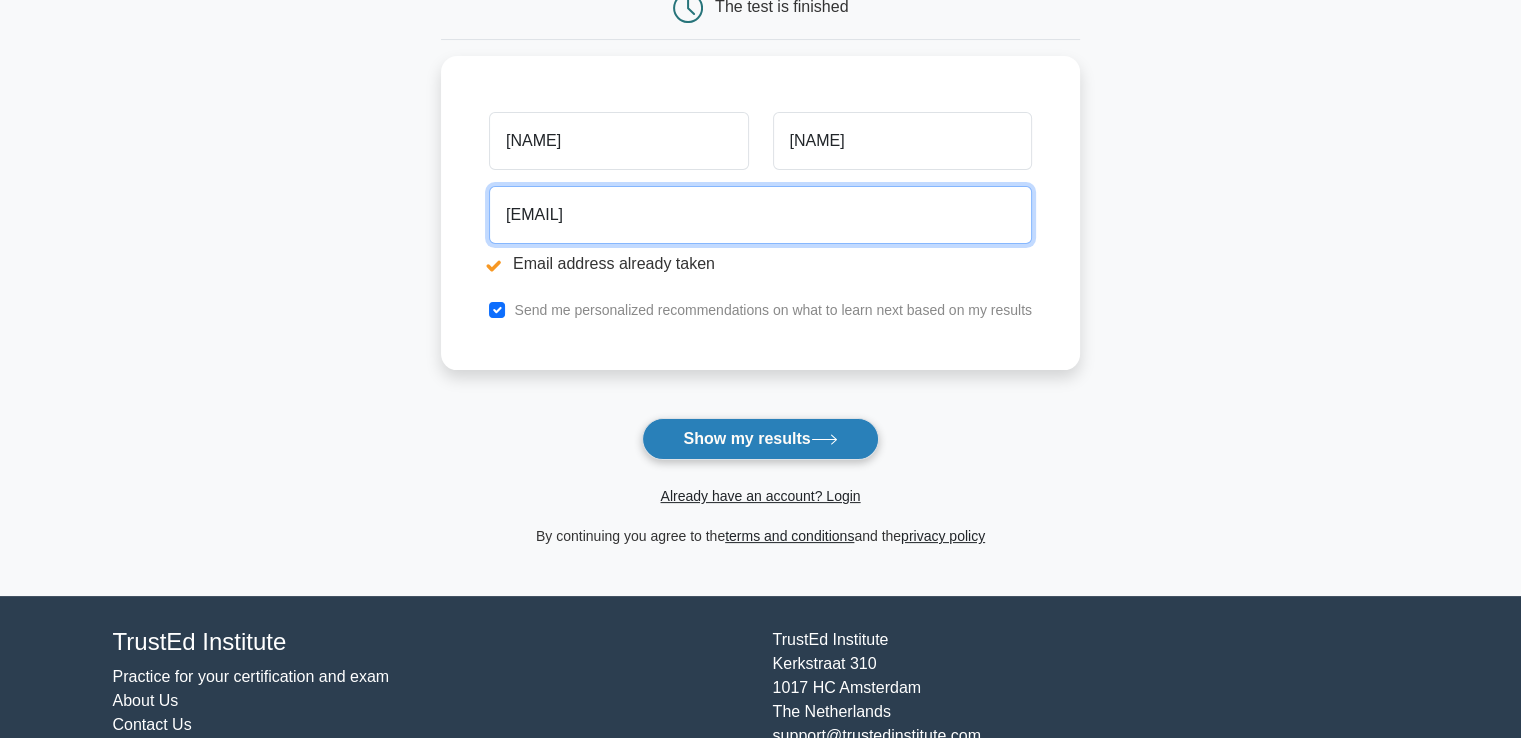 type on "[EMAIL]" 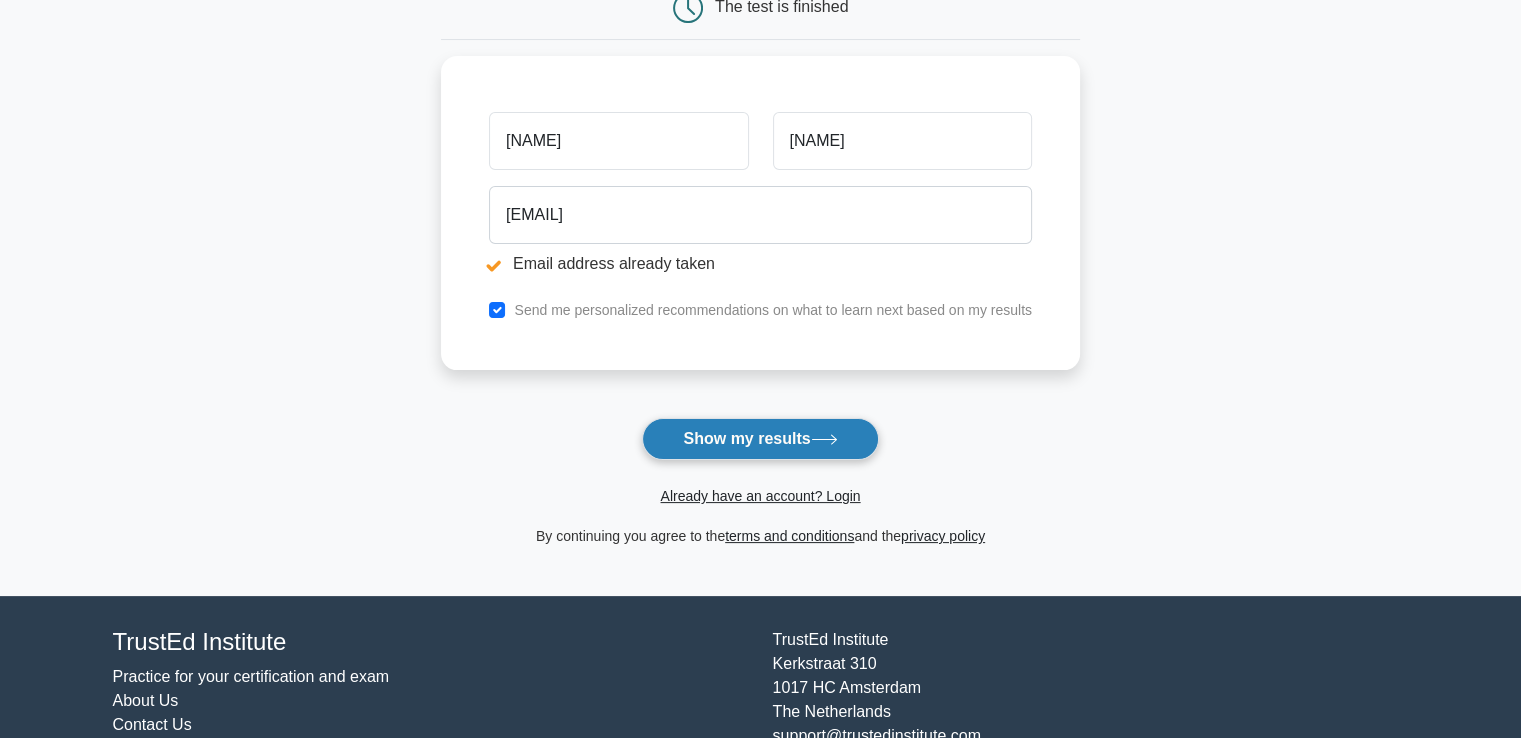 click on "Show my results" at bounding box center (760, 439) 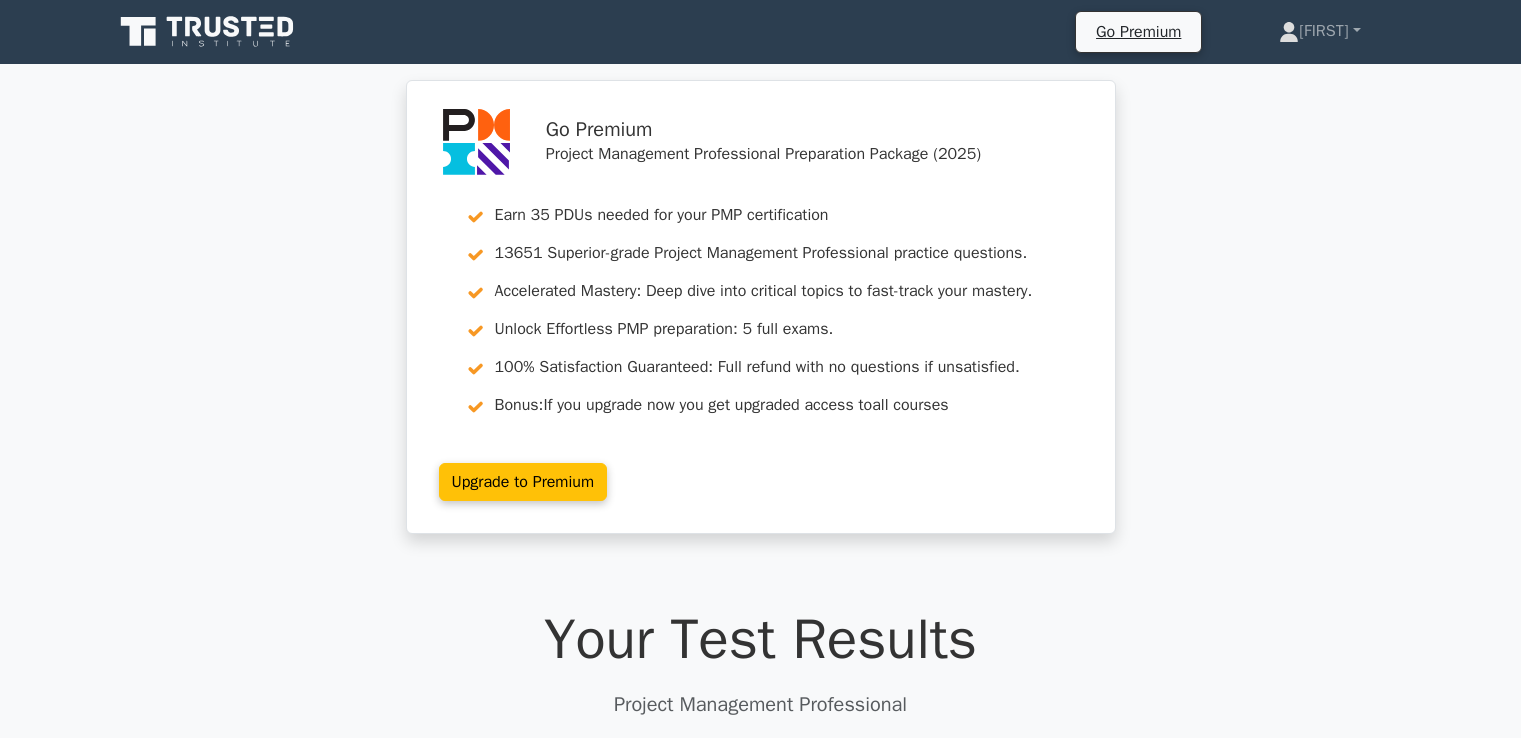 scroll, scrollTop: 0, scrollLeft: 0, axis: both 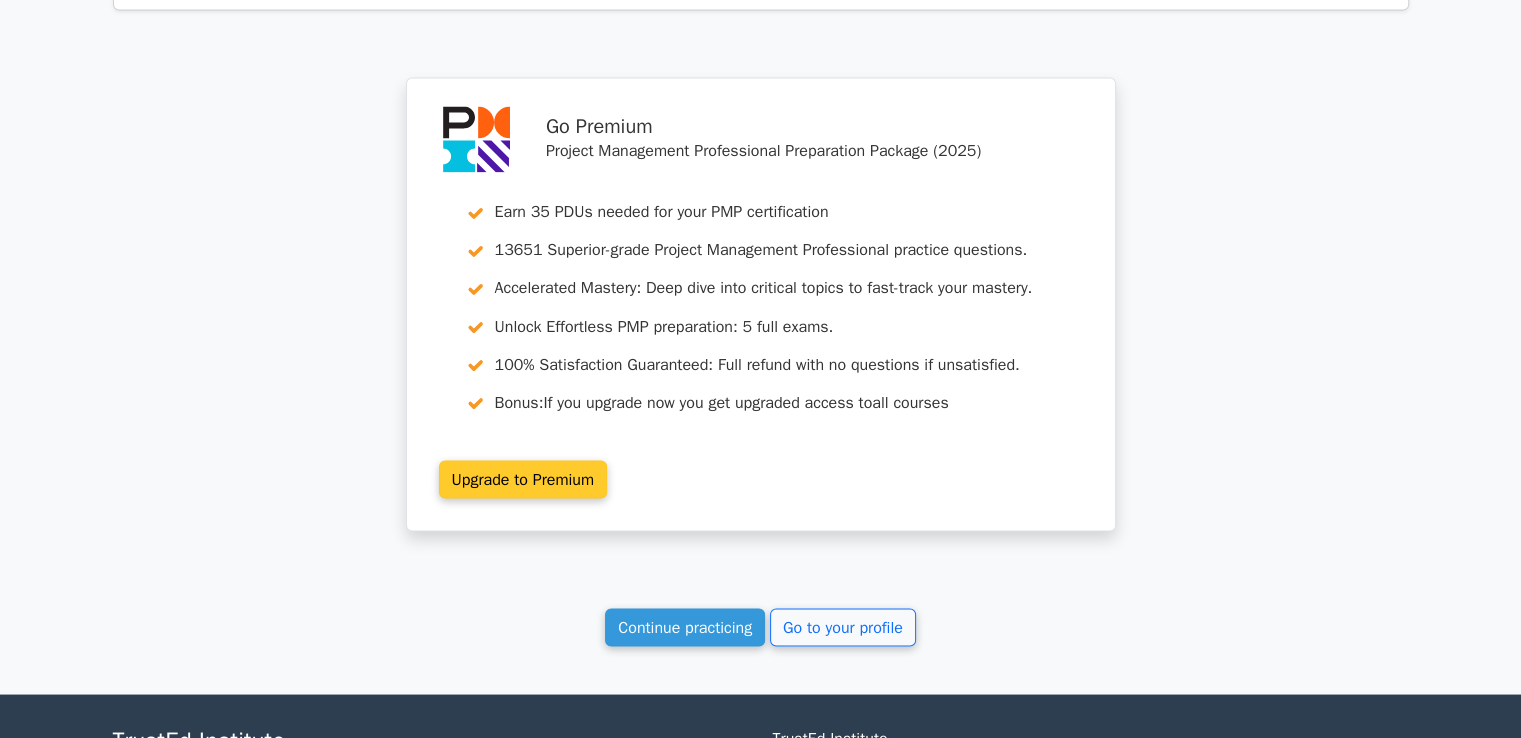 click on "Upgrade to Premium" at bounding box center [523, 479] 